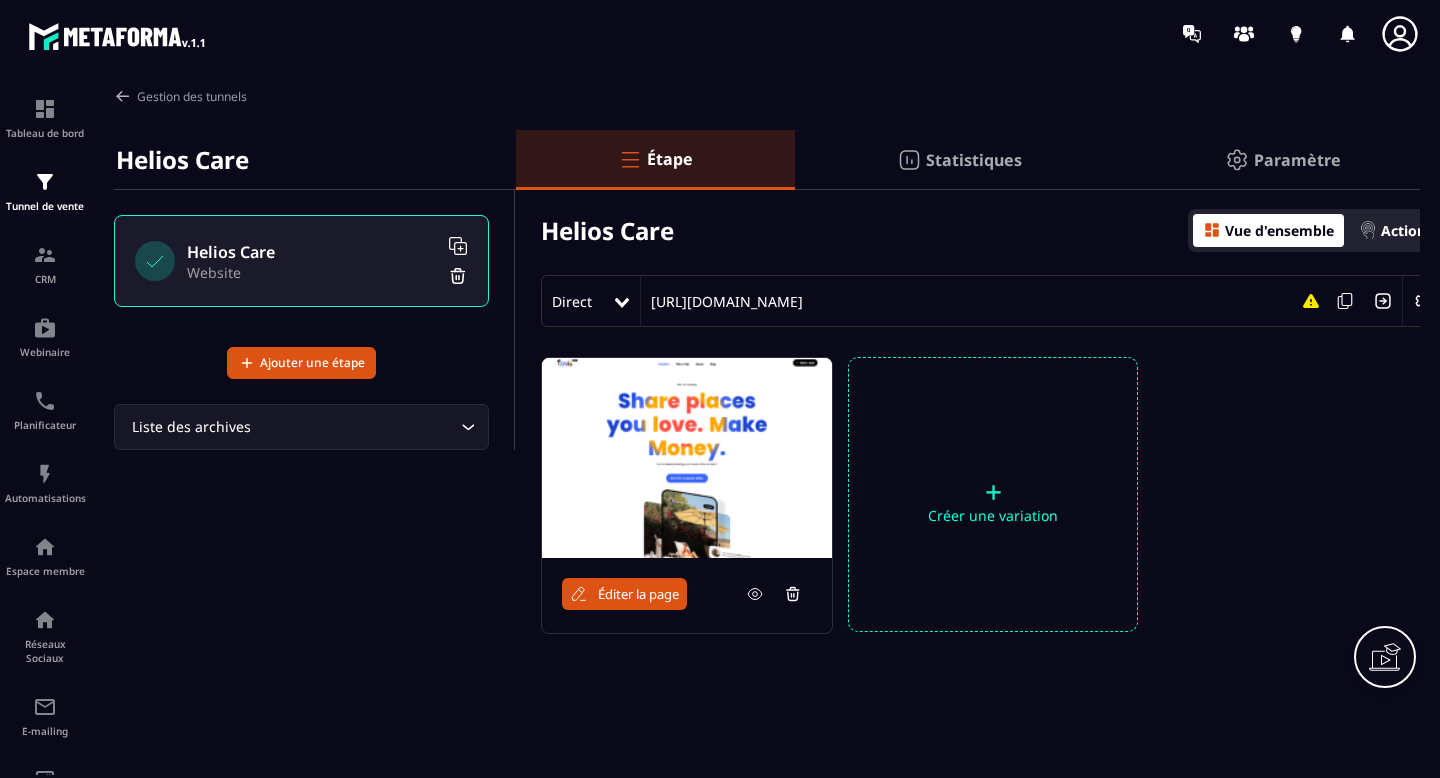 scroll, scrollTop: 0, scrollLeft: 0, axis: both 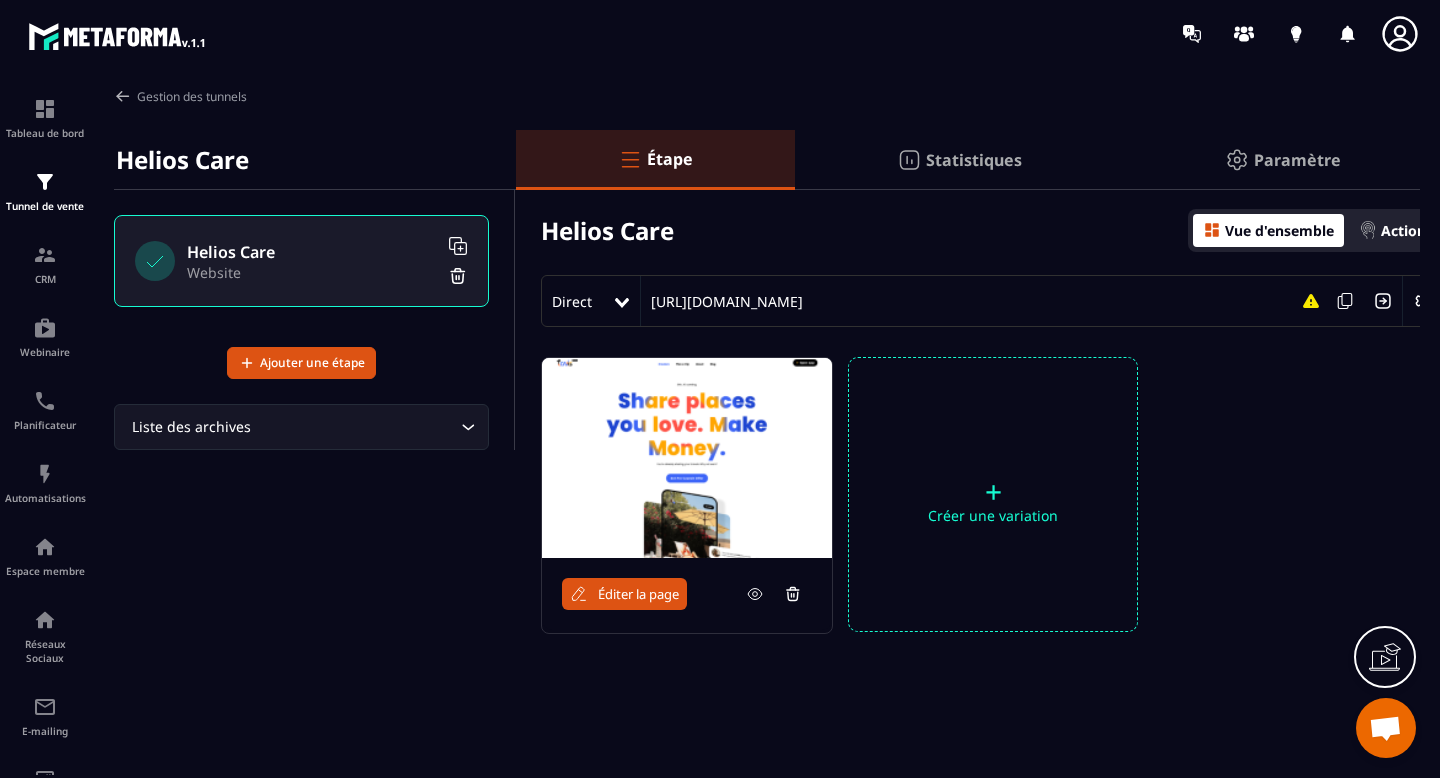 click 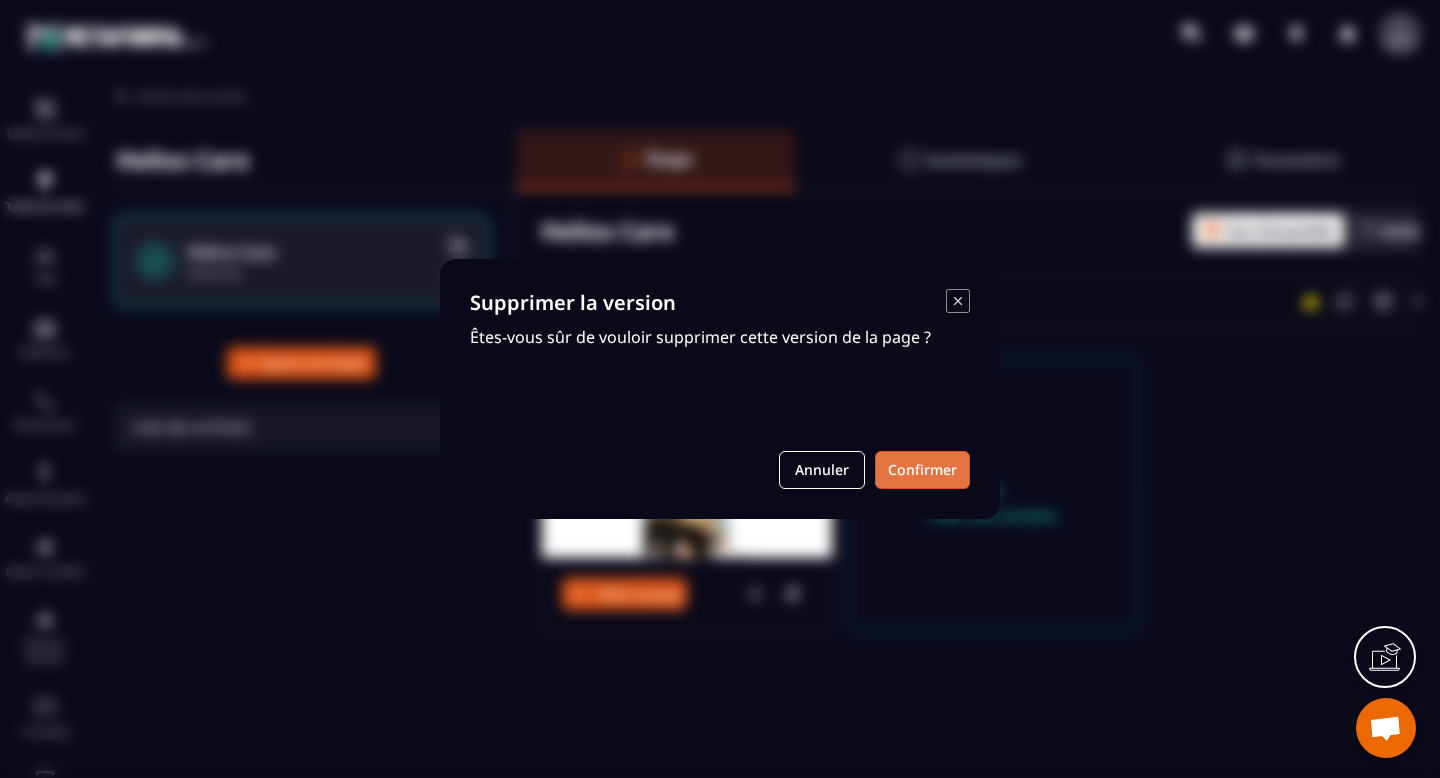 click on "Confirmer" at bounding box center [922, 470] 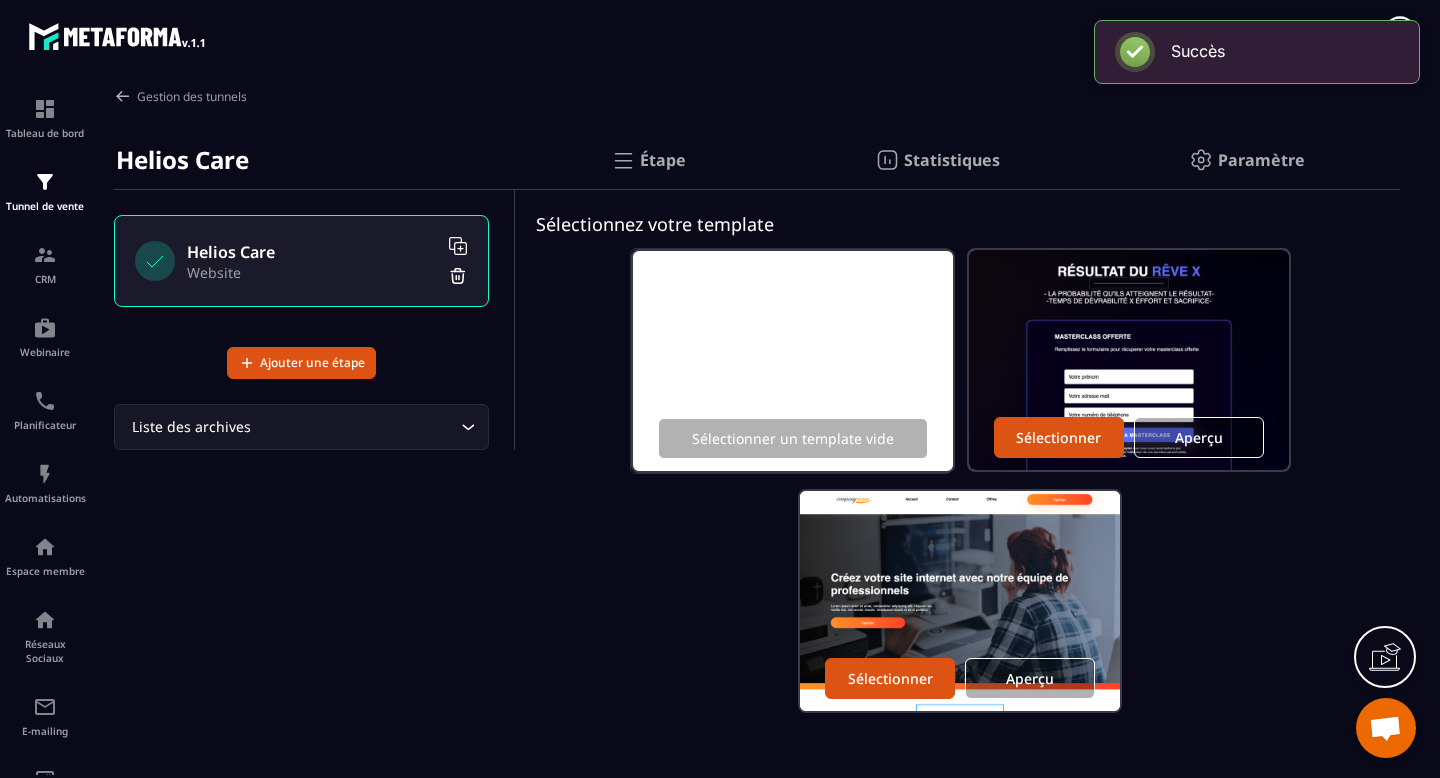 click on "Website" at bounding box center [312, 272] 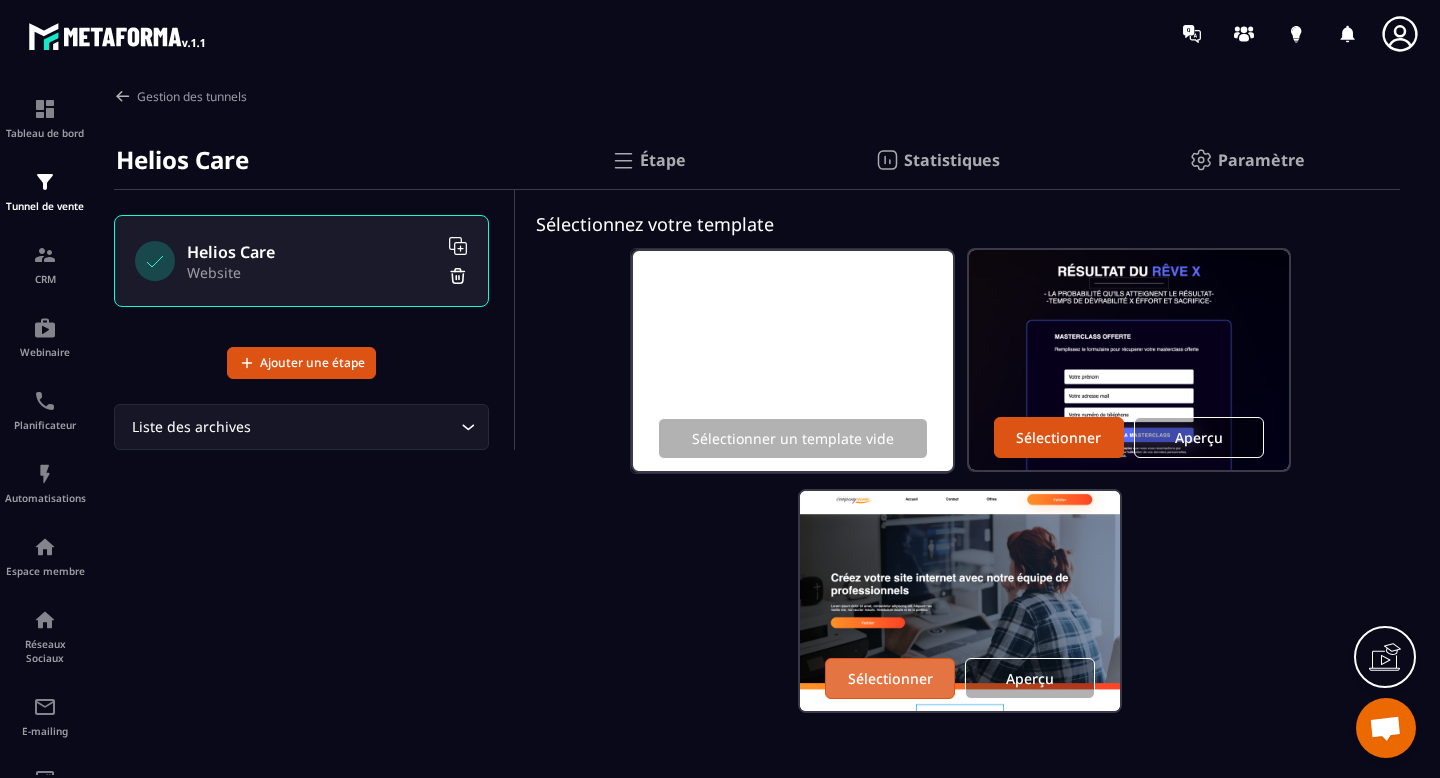 click on "Sélectionner" at bounding box center (890, 678) 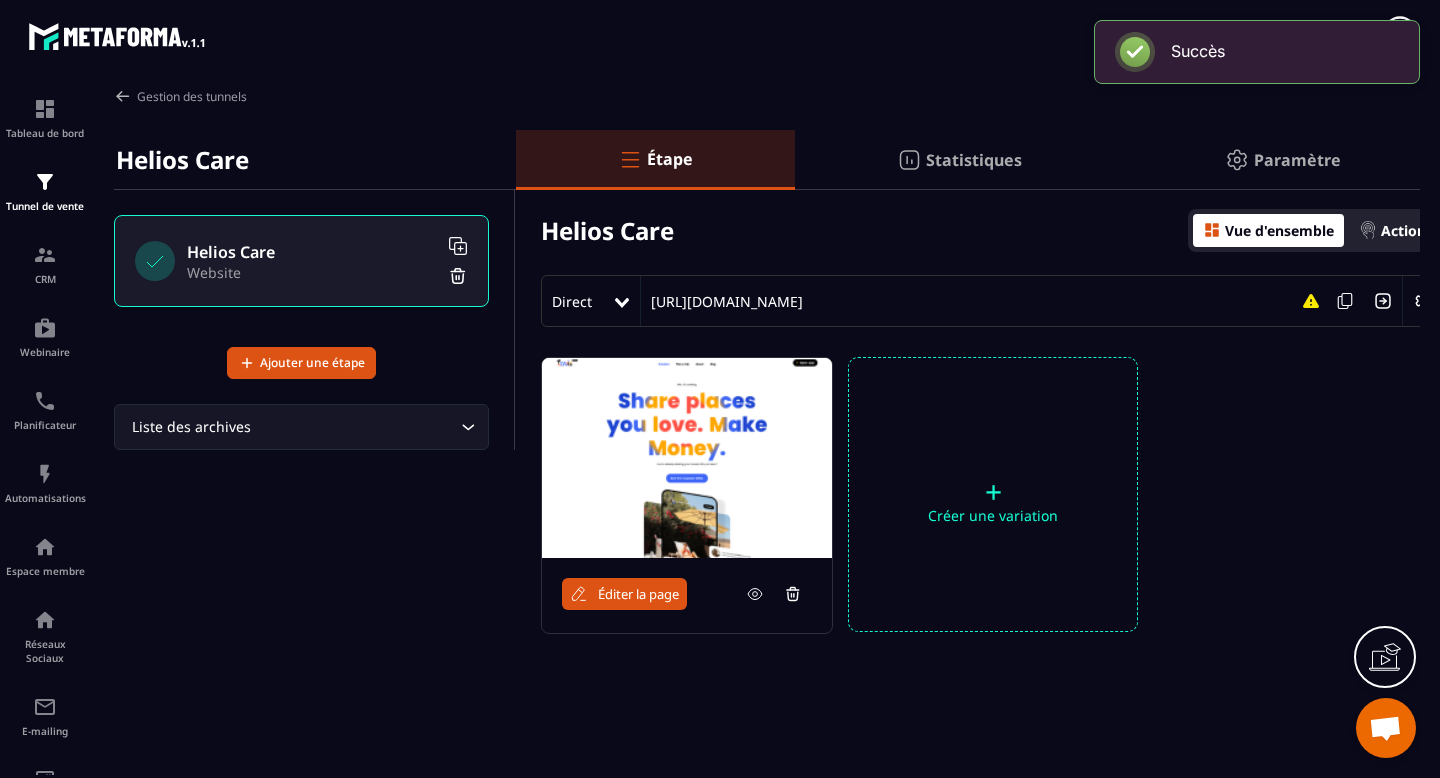 click at bounding box center (687, 458) 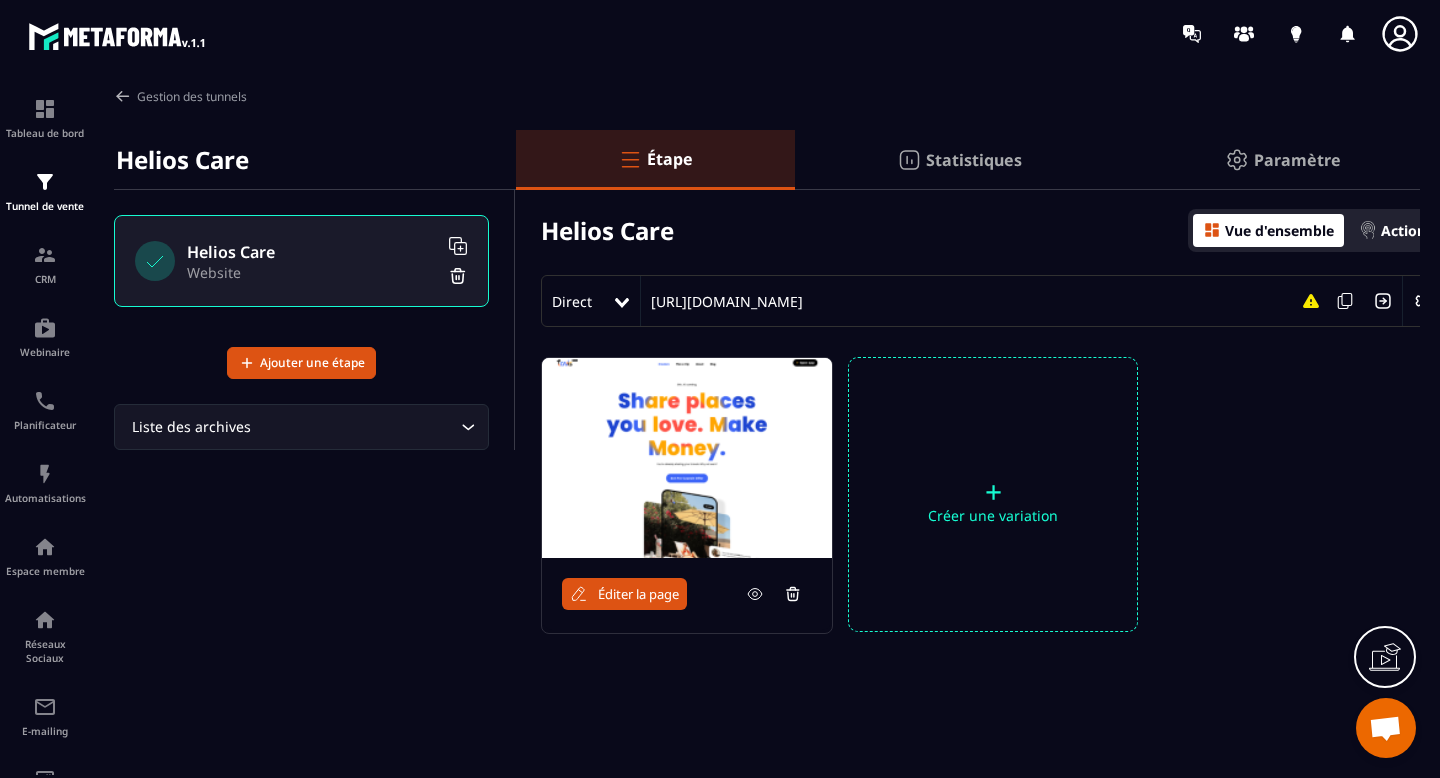 scroll, scrollTop: 0, scrollLeft: 23, axis: horizontal 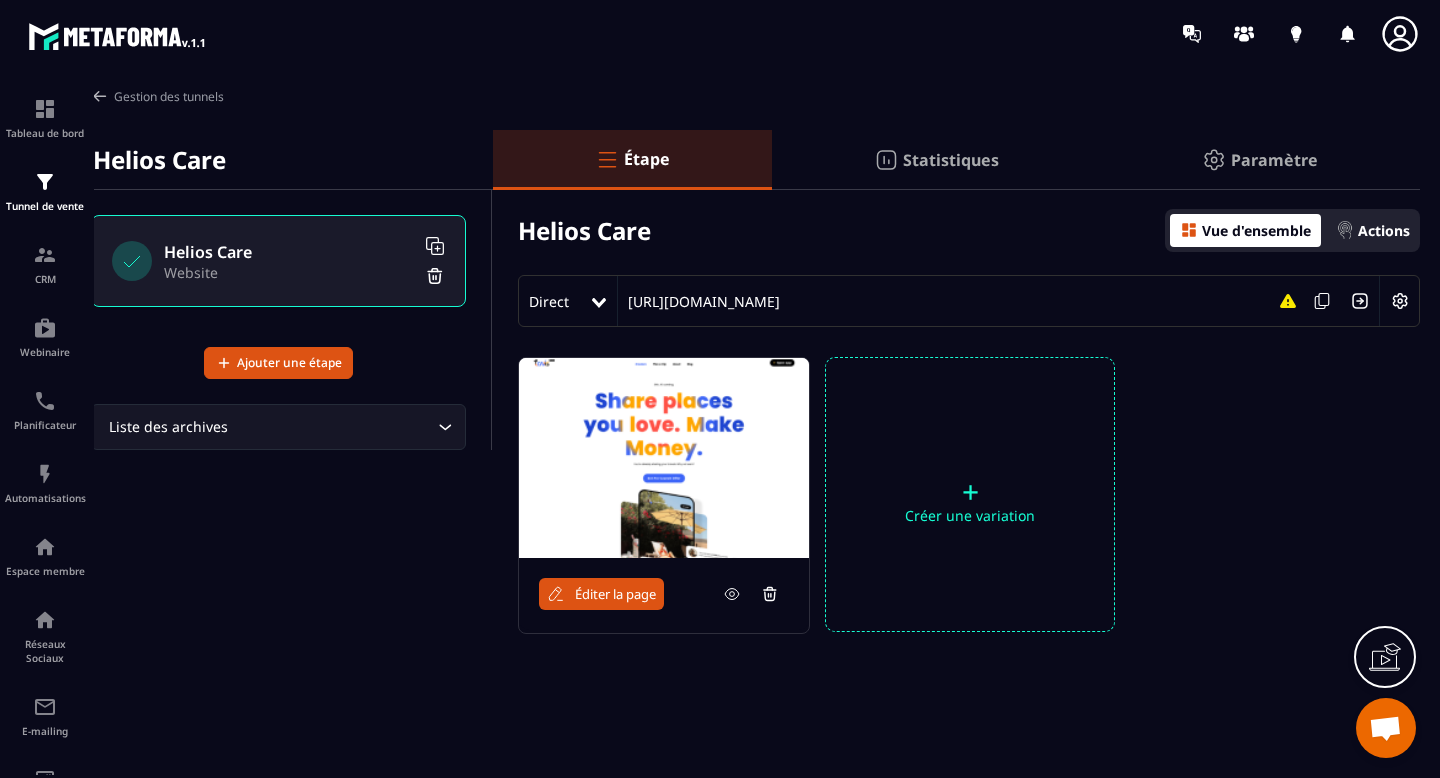 click 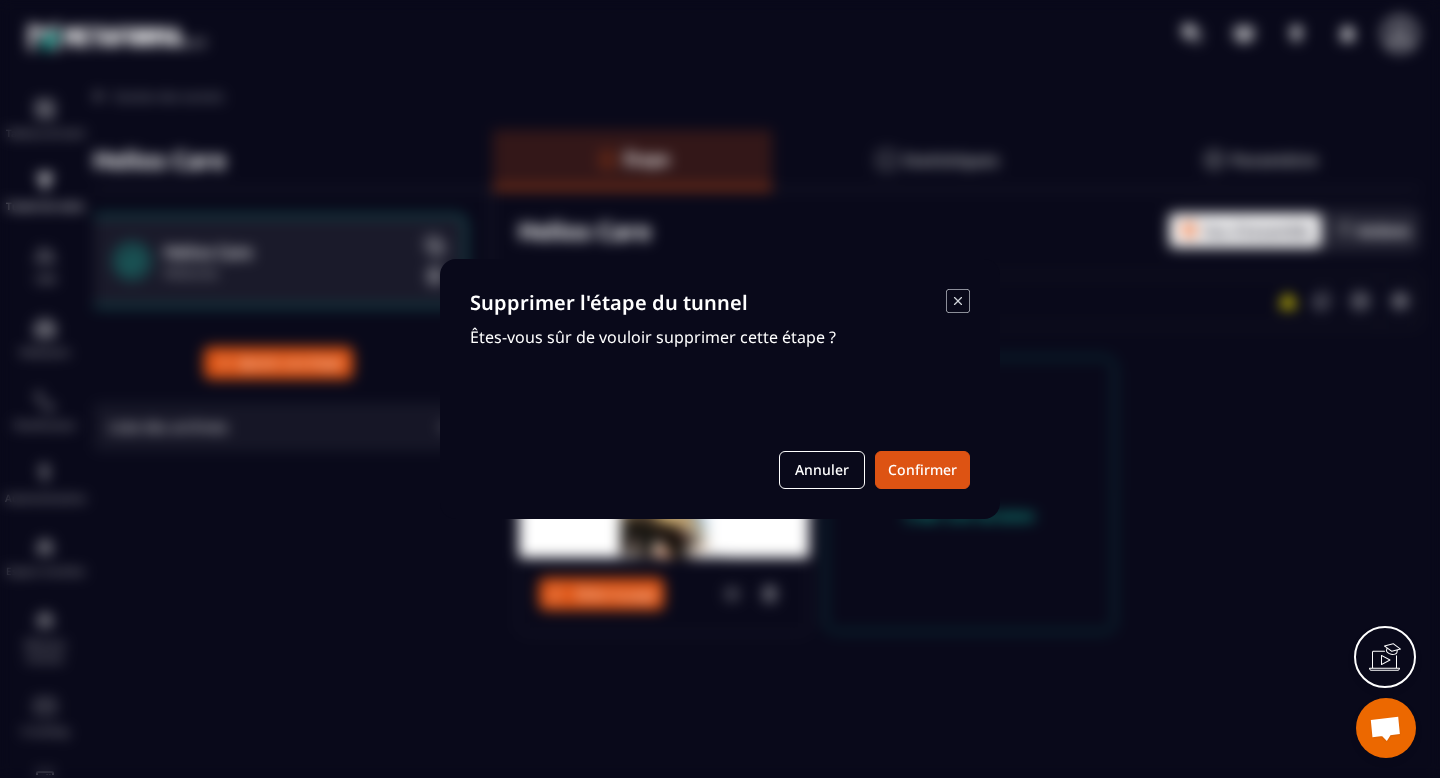 click on "Supprimer l'étape du tunnel Êtes-vous sûr de vouloir supprimer cette étape ? Annuler Confirmer" at bounding box center [720, 389] 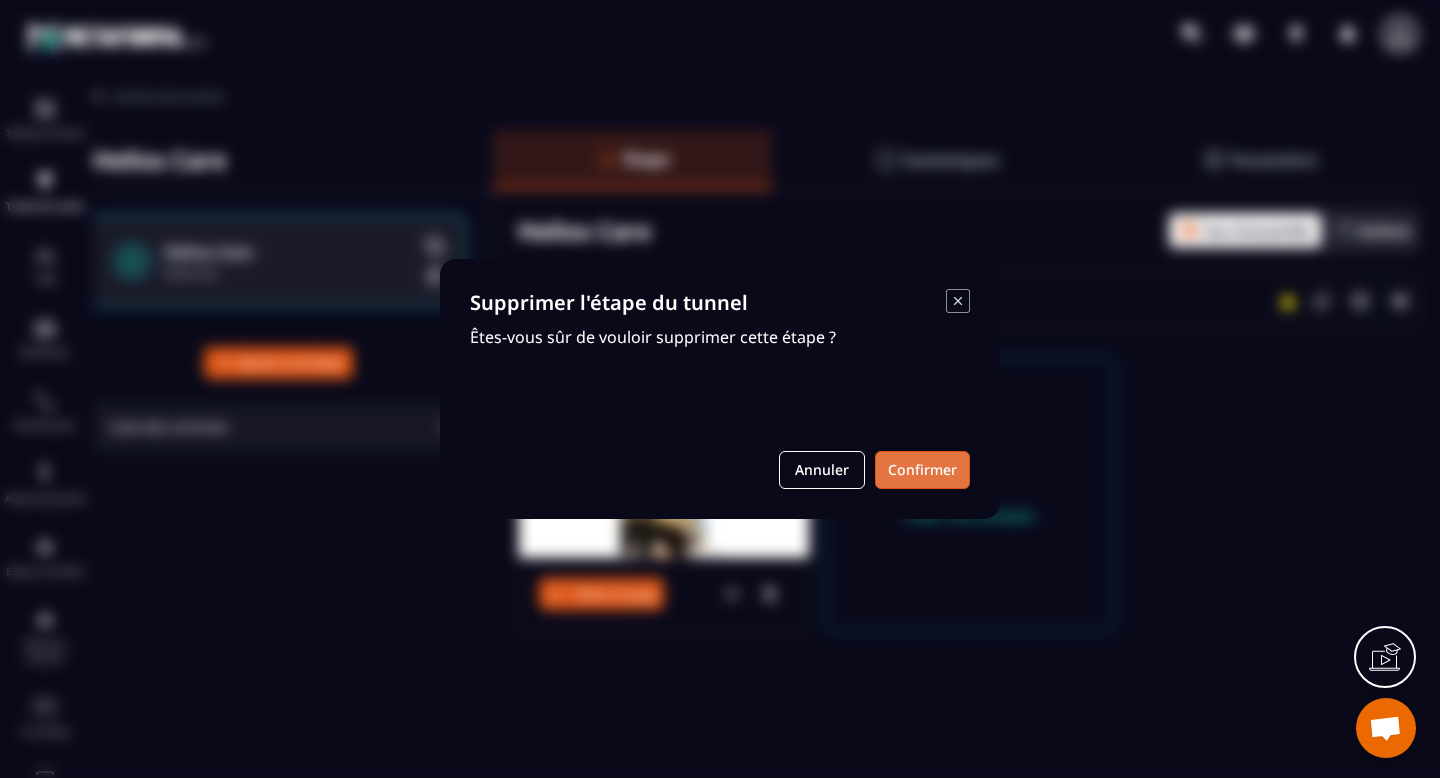 click on "Confirmer" at bounding box center [922, 470] 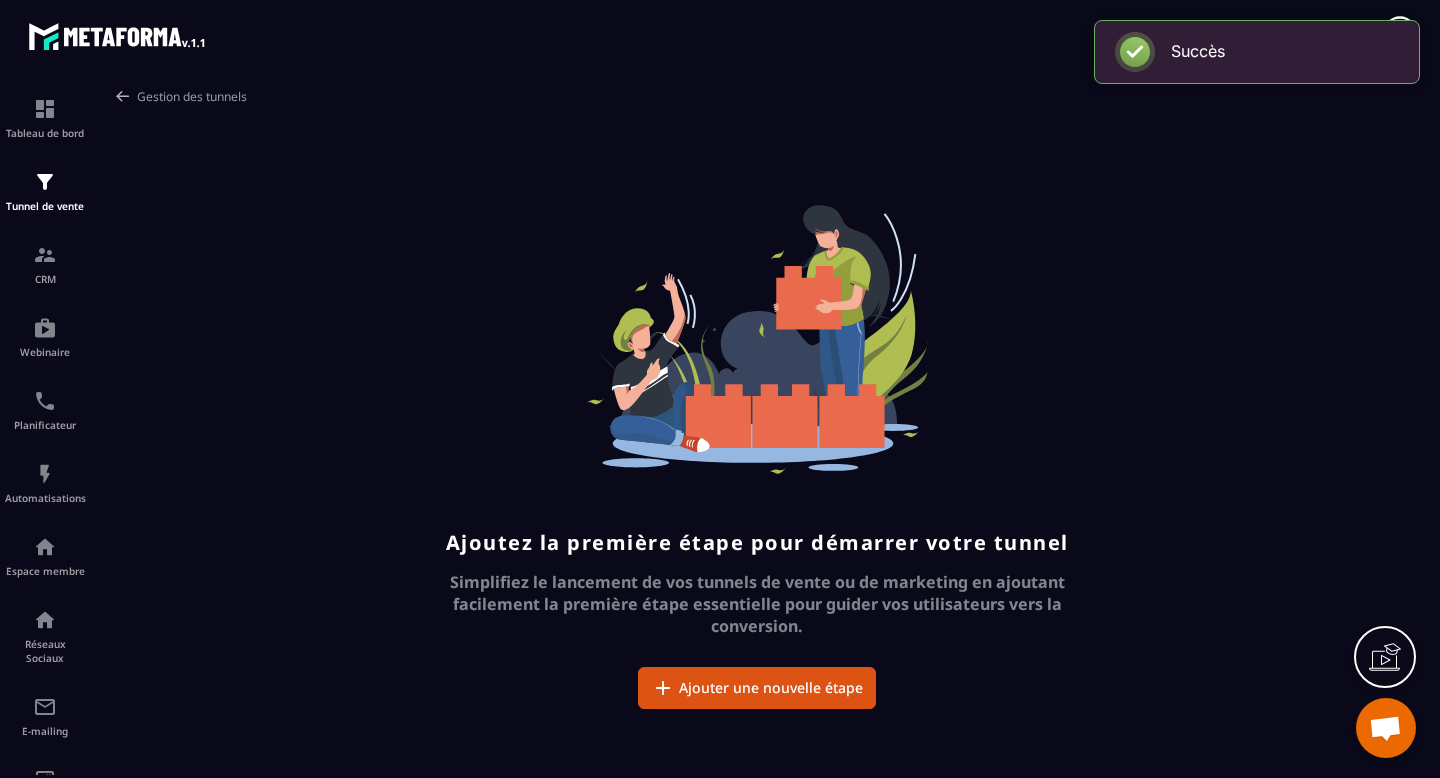 scroll, scrollTop: 0, scrollLeft: 0, axis: both 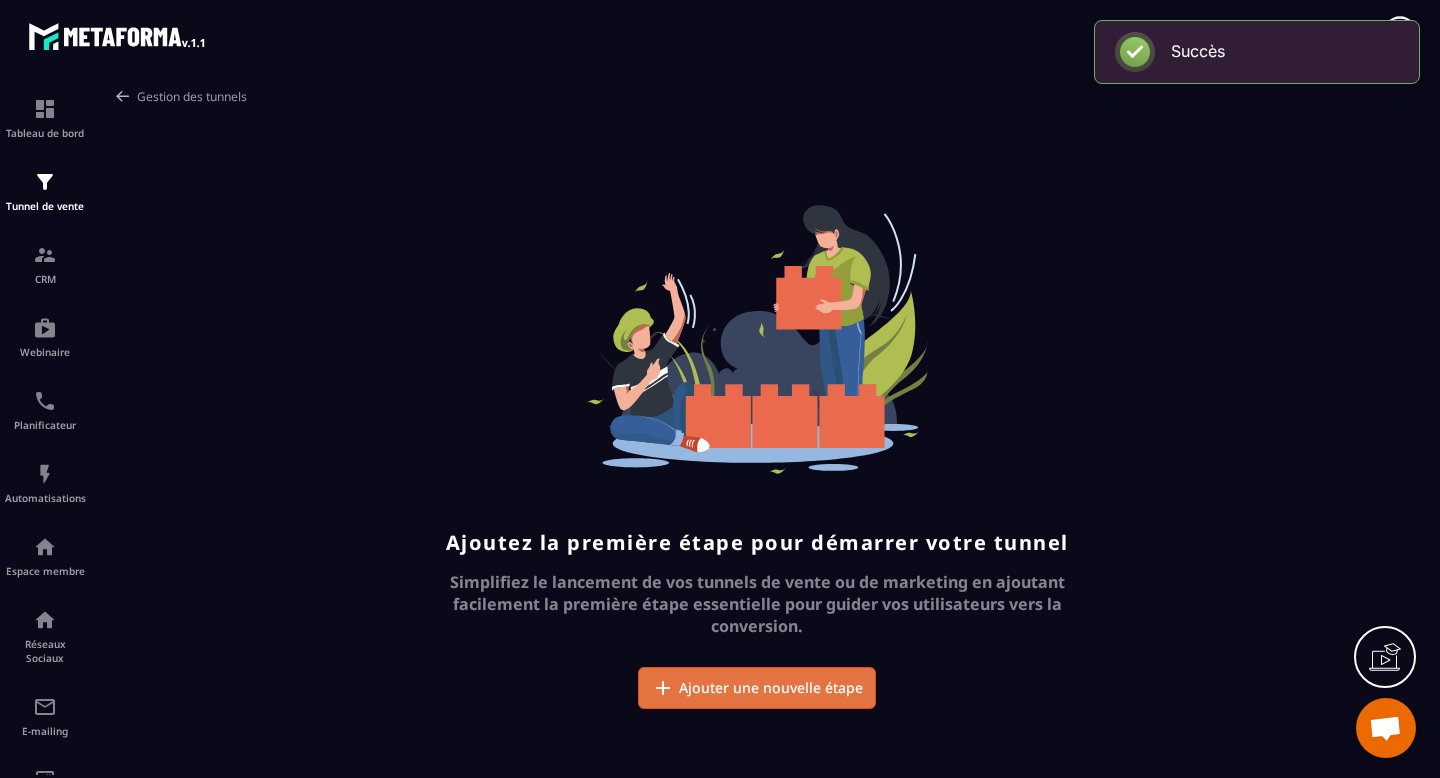 click on "Ajouter une nouvelle étape" at bounding box center (771, 688) 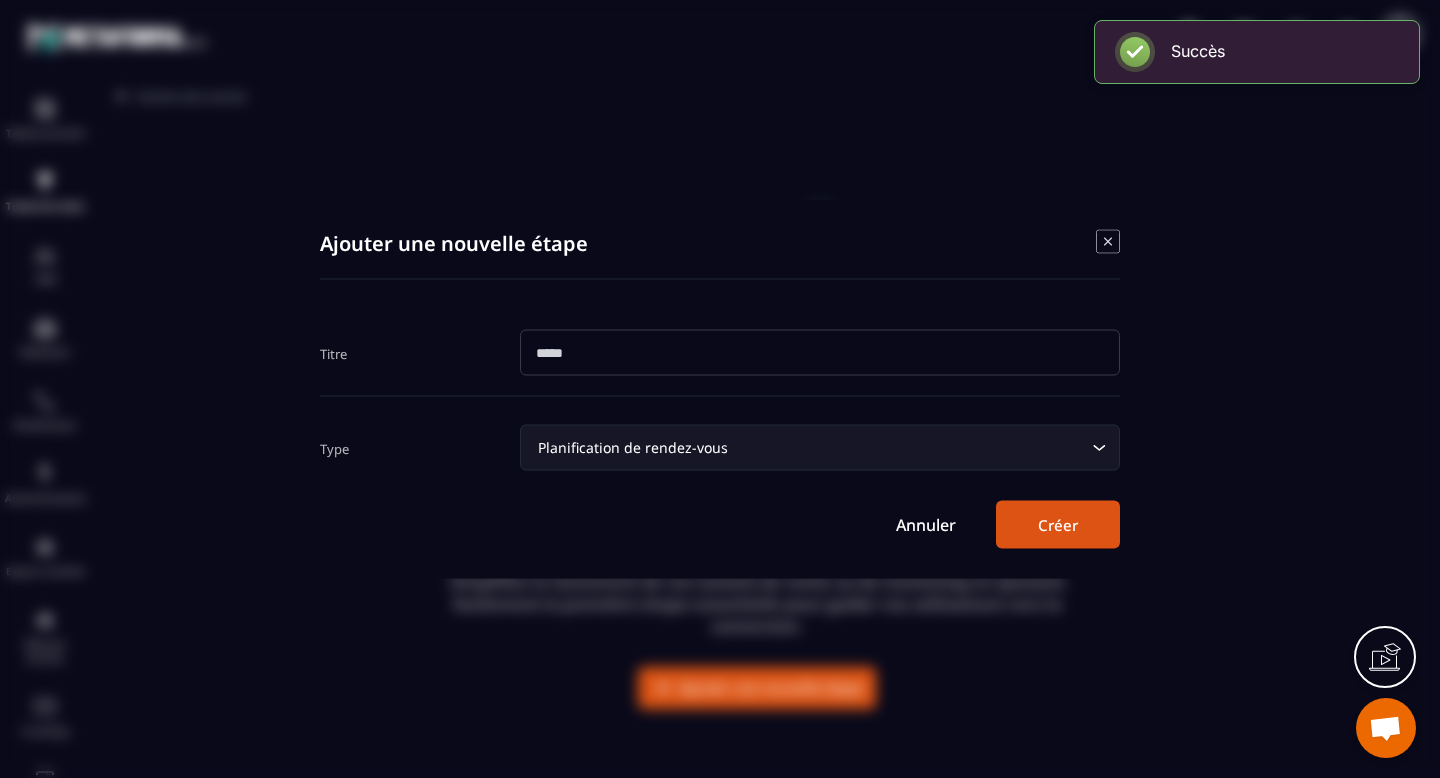 click at bounding box center (820, 353) 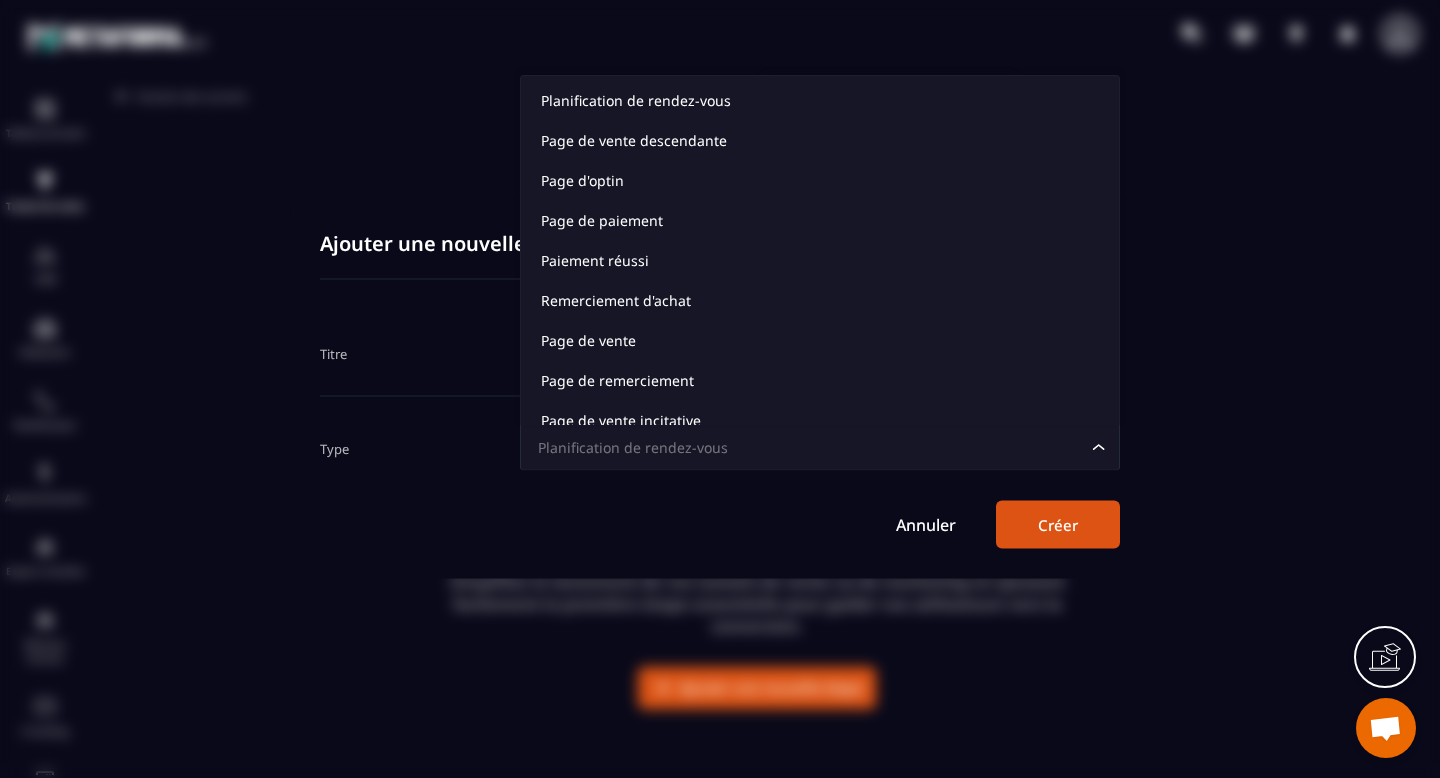 click on "Planification de rendez-vous" at bounding box center (810, 448) 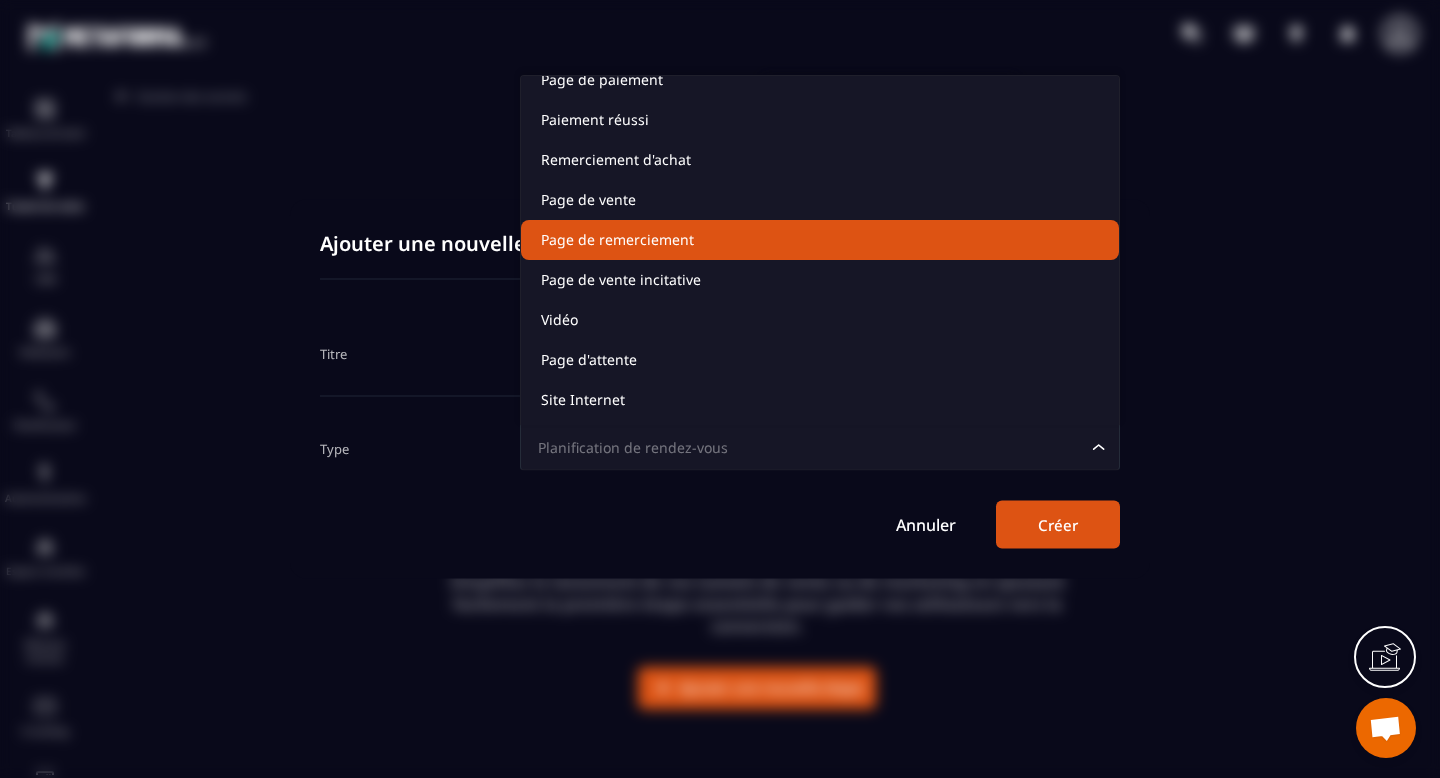 scroll, scrollTop: 138, scrollLeft: 0, axis: vertical 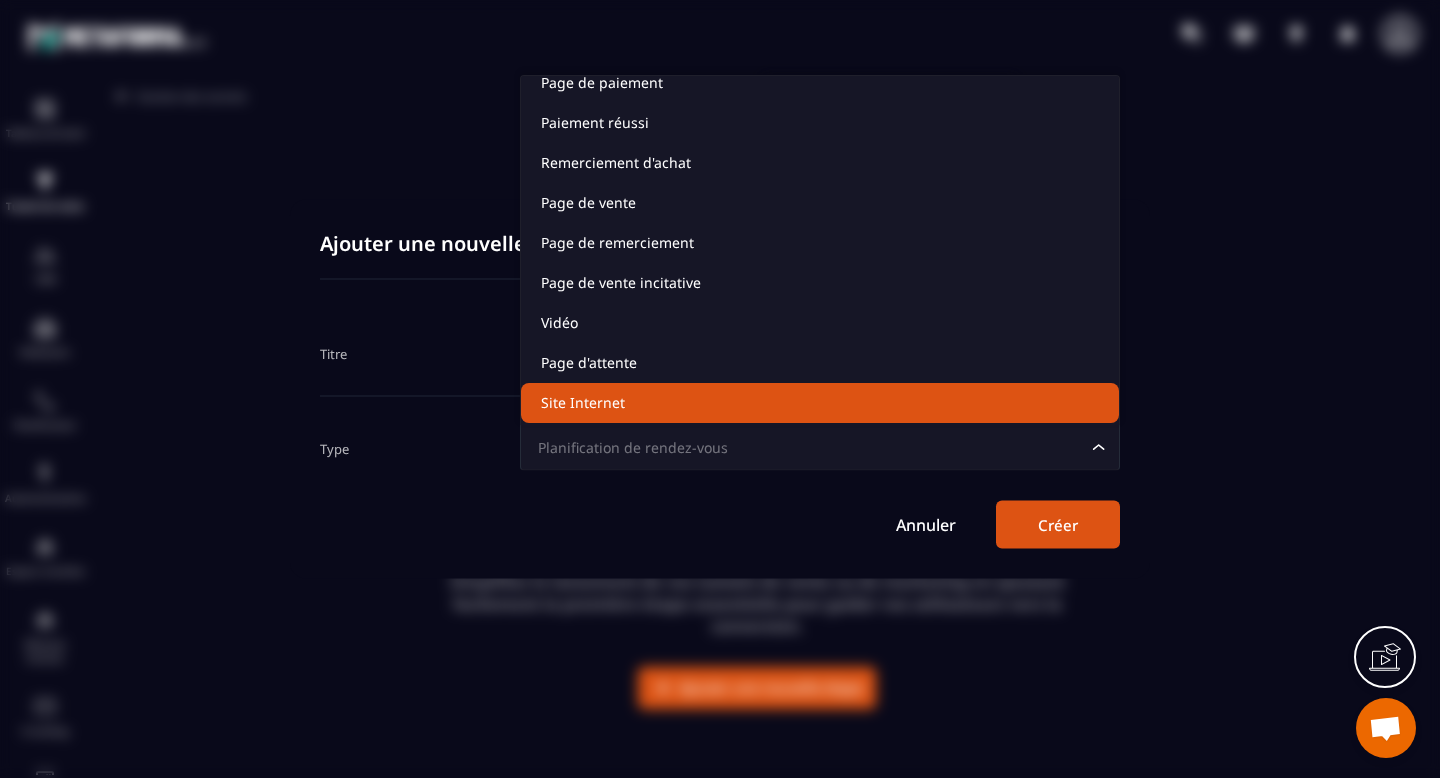 click on "Site Internet" 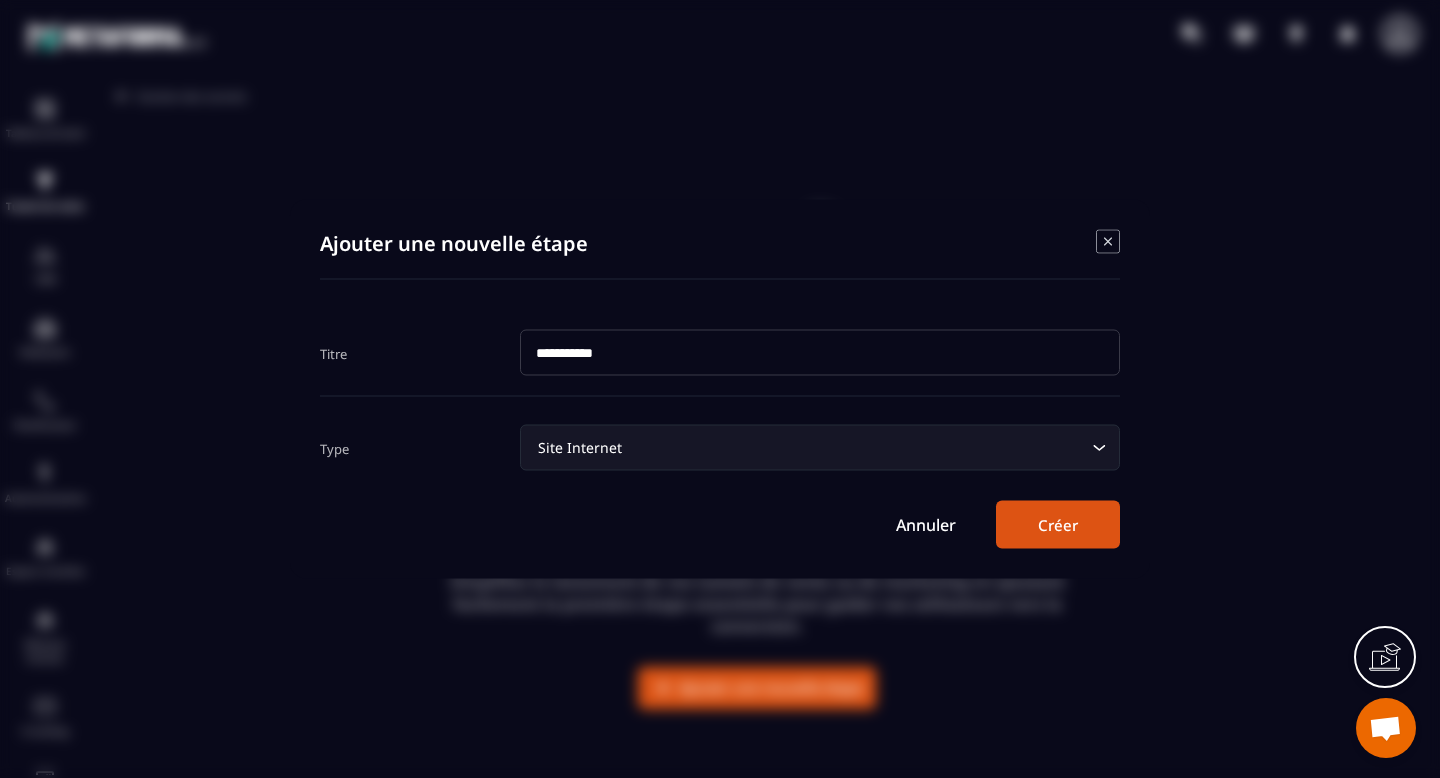click on "**********" at bounding box center (820, 353) 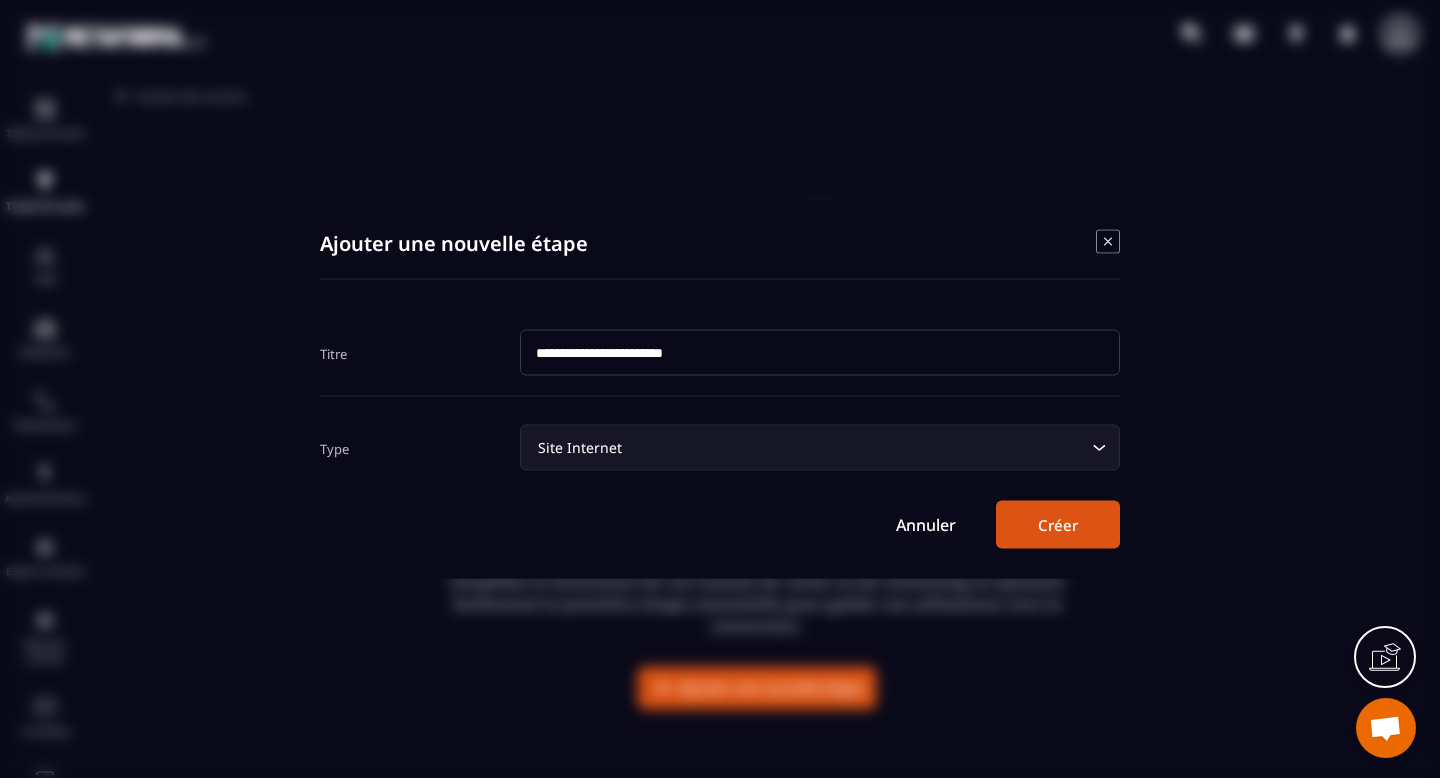 type on "**********" 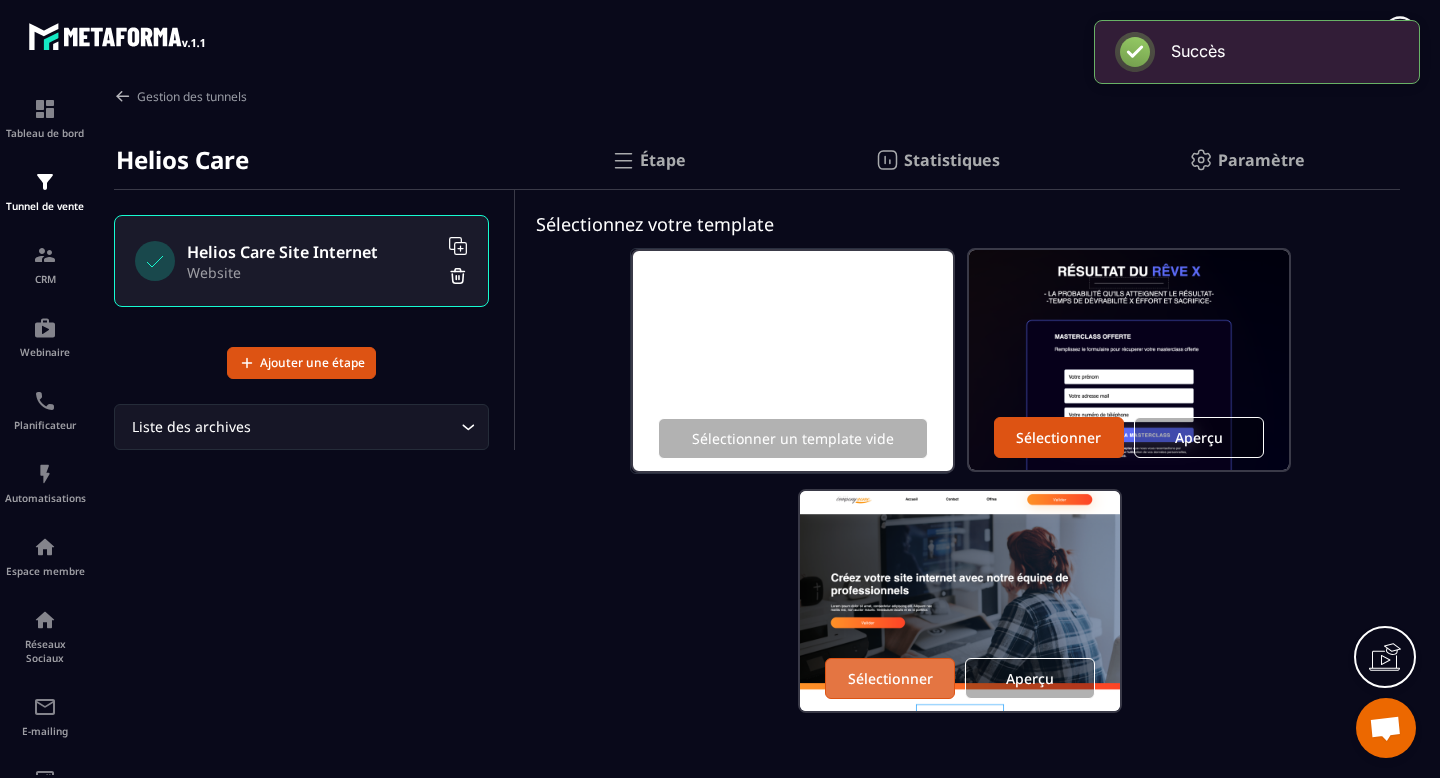 click on "Sélectionner" at bounding box center [890, 678] 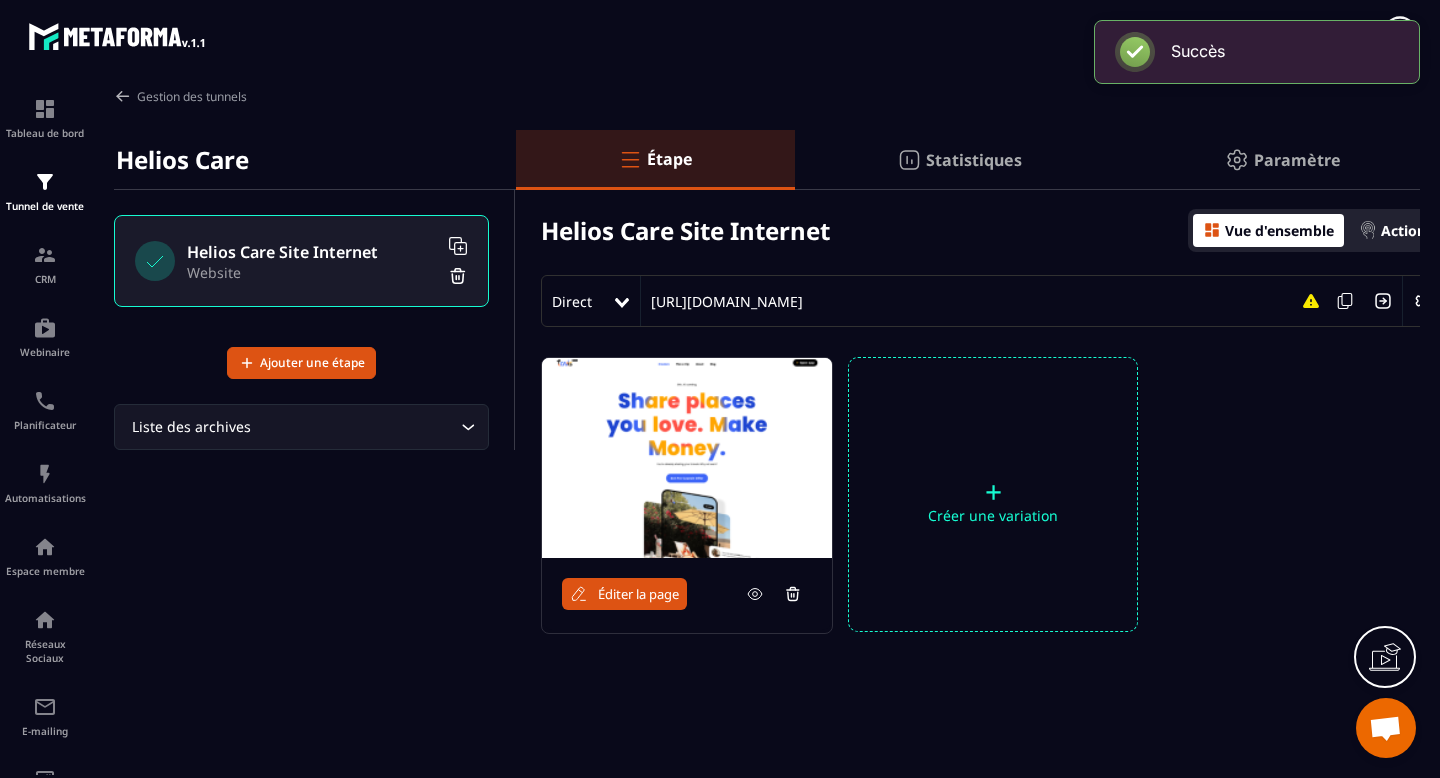 click at bounding box center (687, 458) 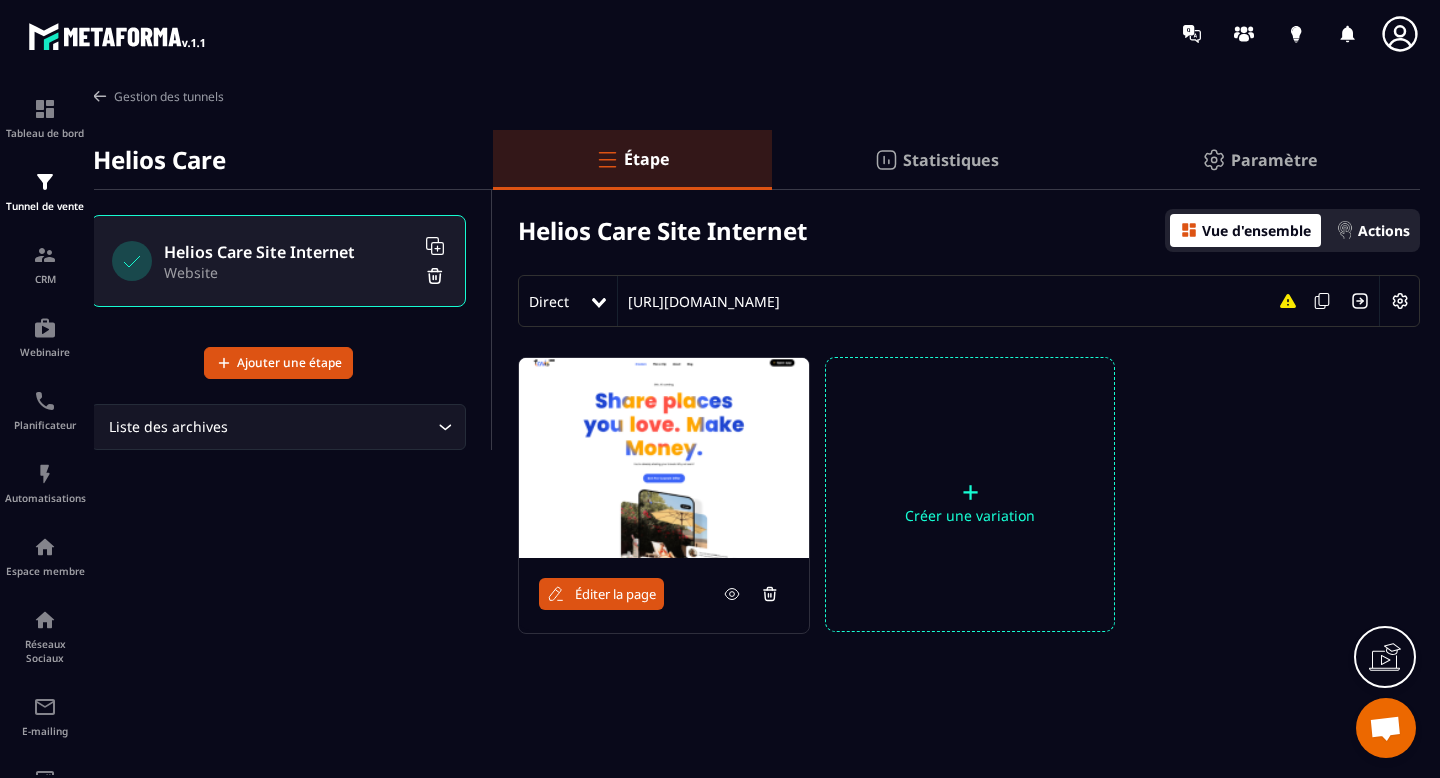 click at bounding box center [1360, 301] 